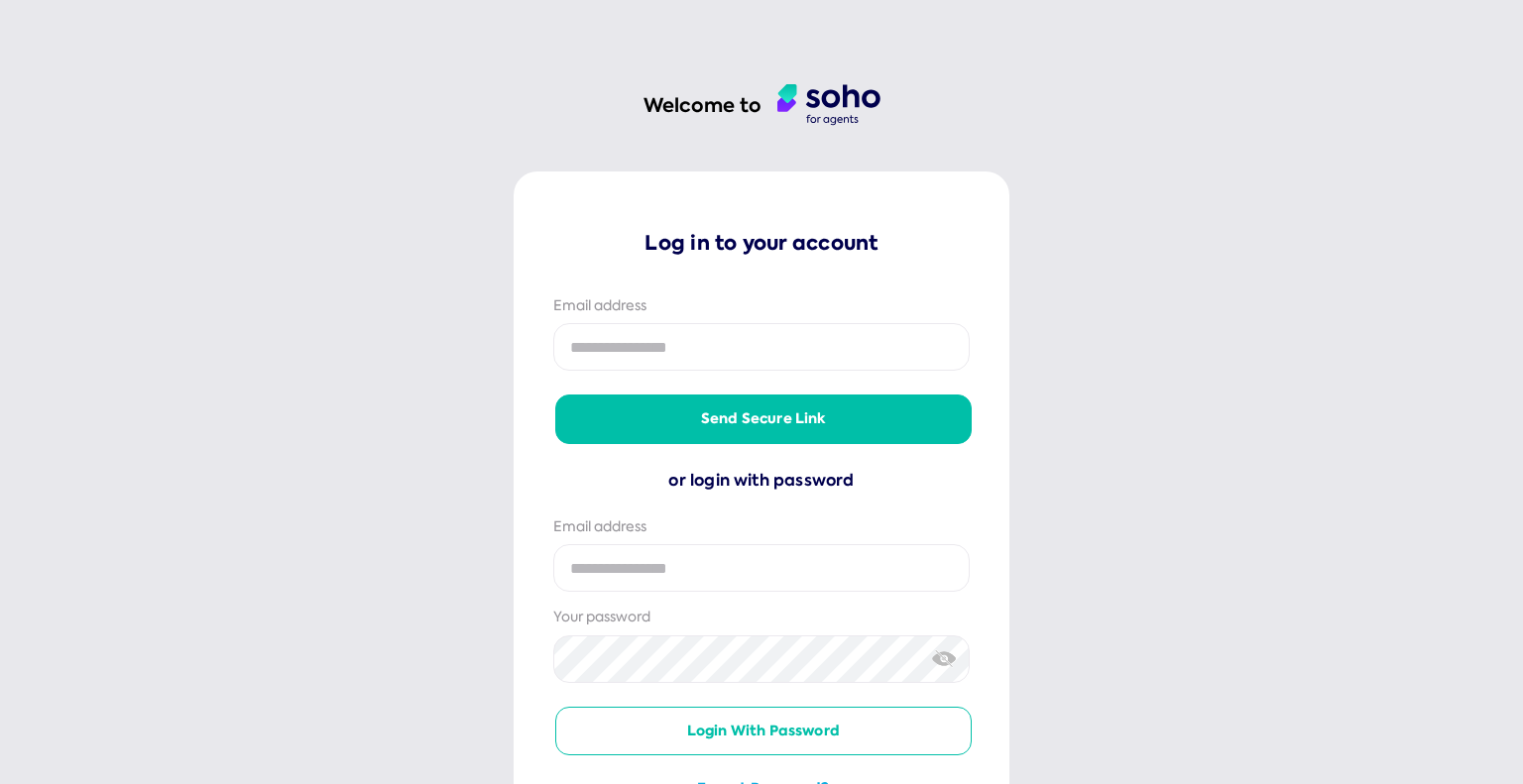 scroll, scrollTop: 0, scrollLeft: 0, axis: both 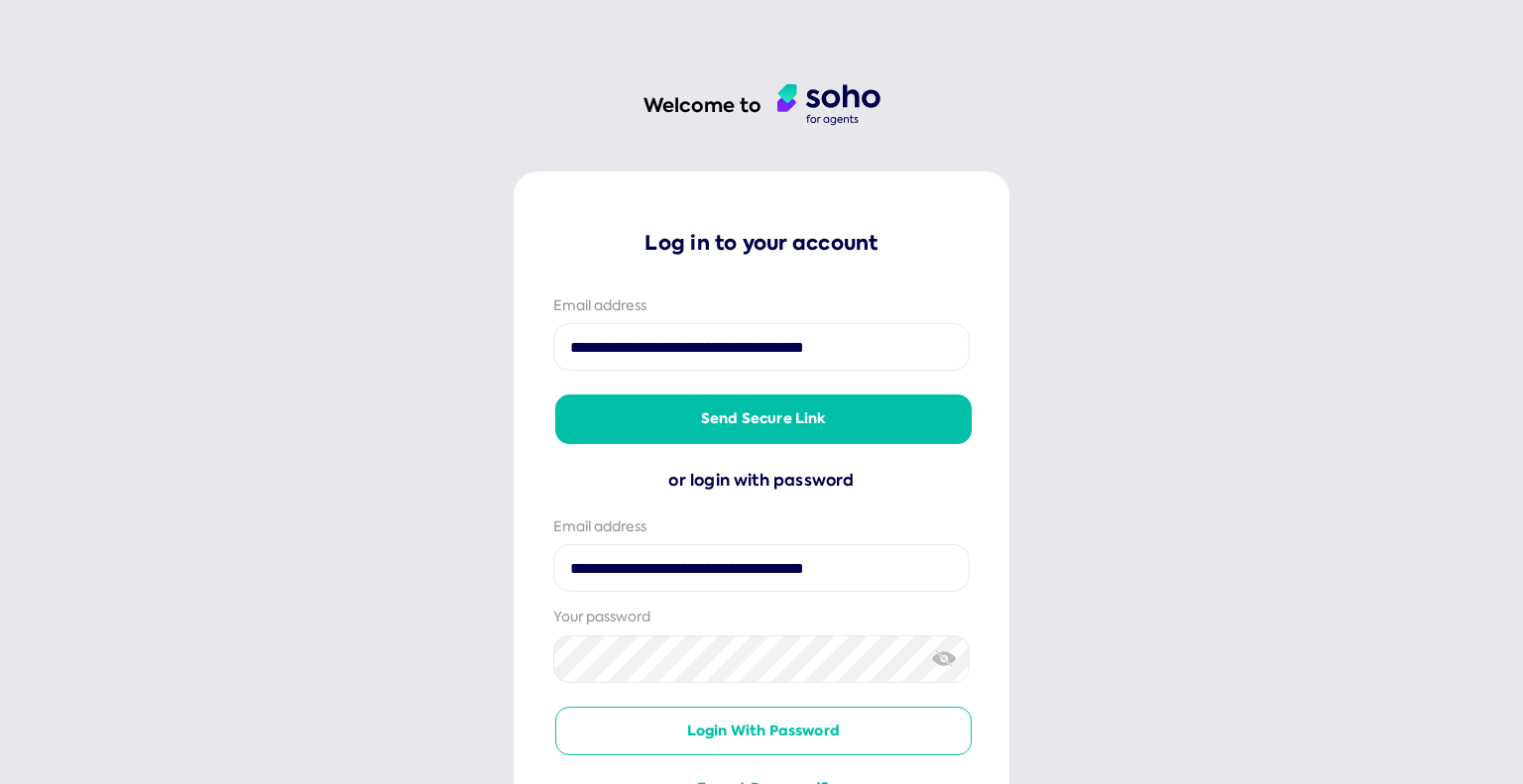 type on "**********" 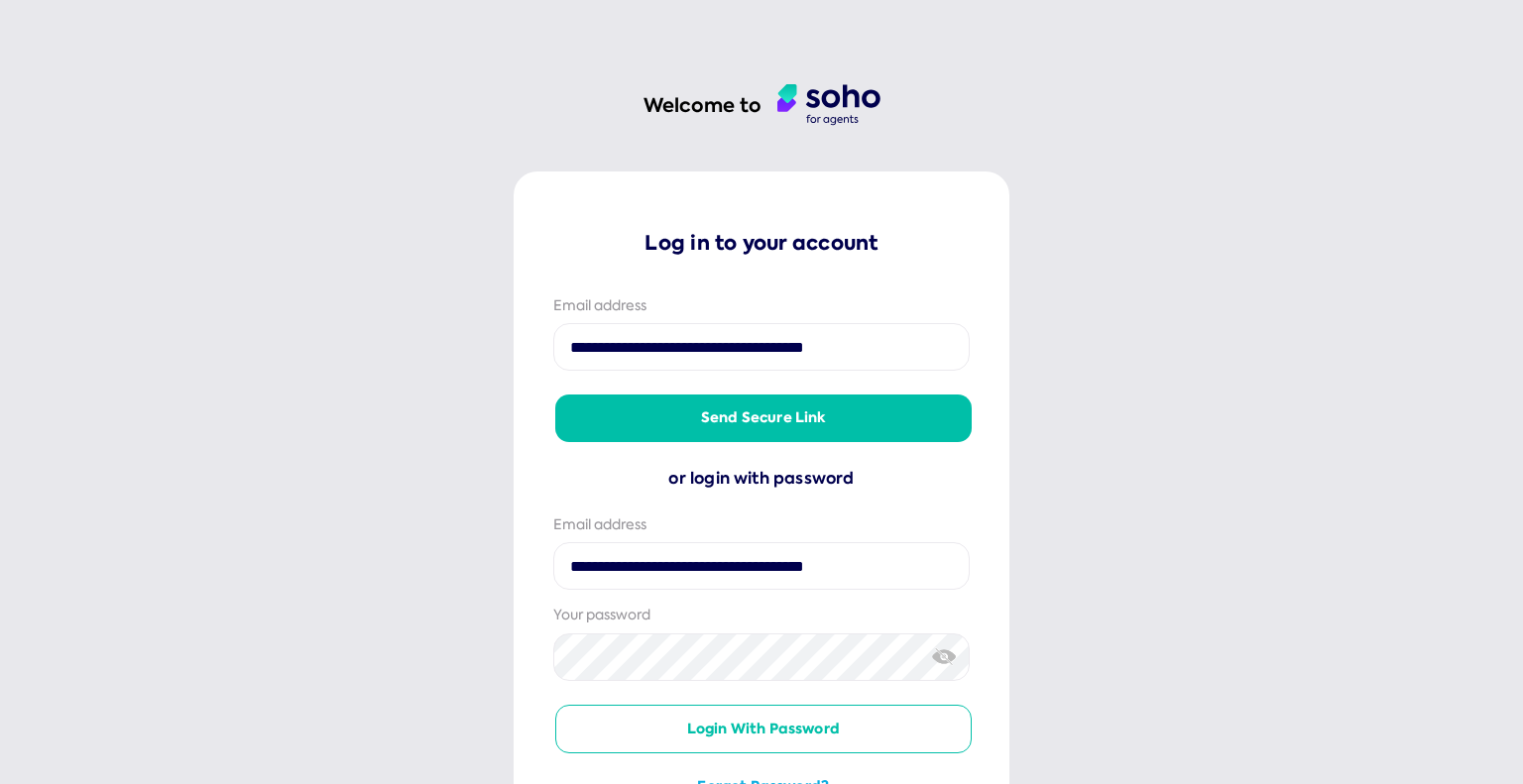 click on "Send secure link" at bounding box center (763, 418) 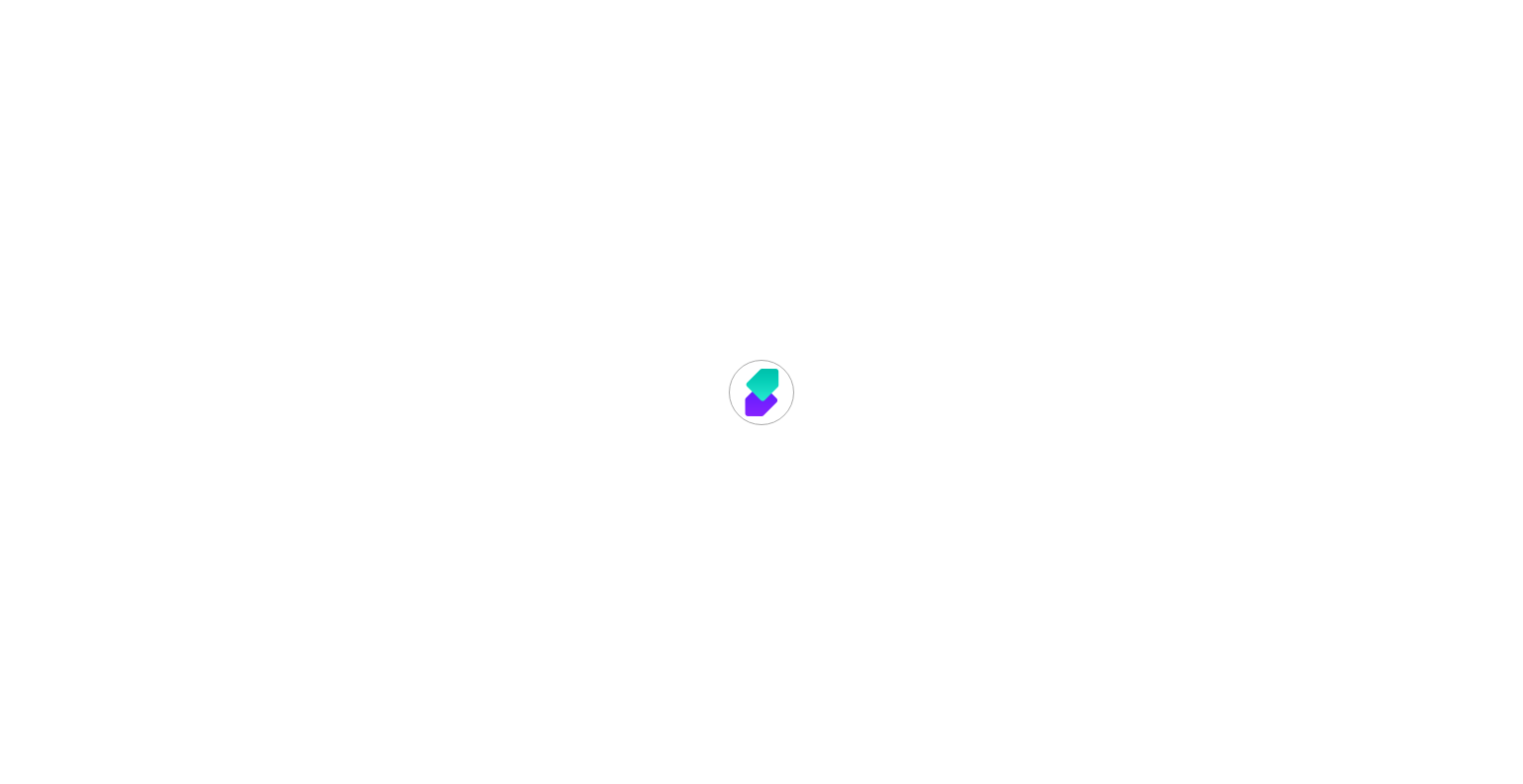 scroll, scrollTop: 0, scrollLeft: 0, axis: both 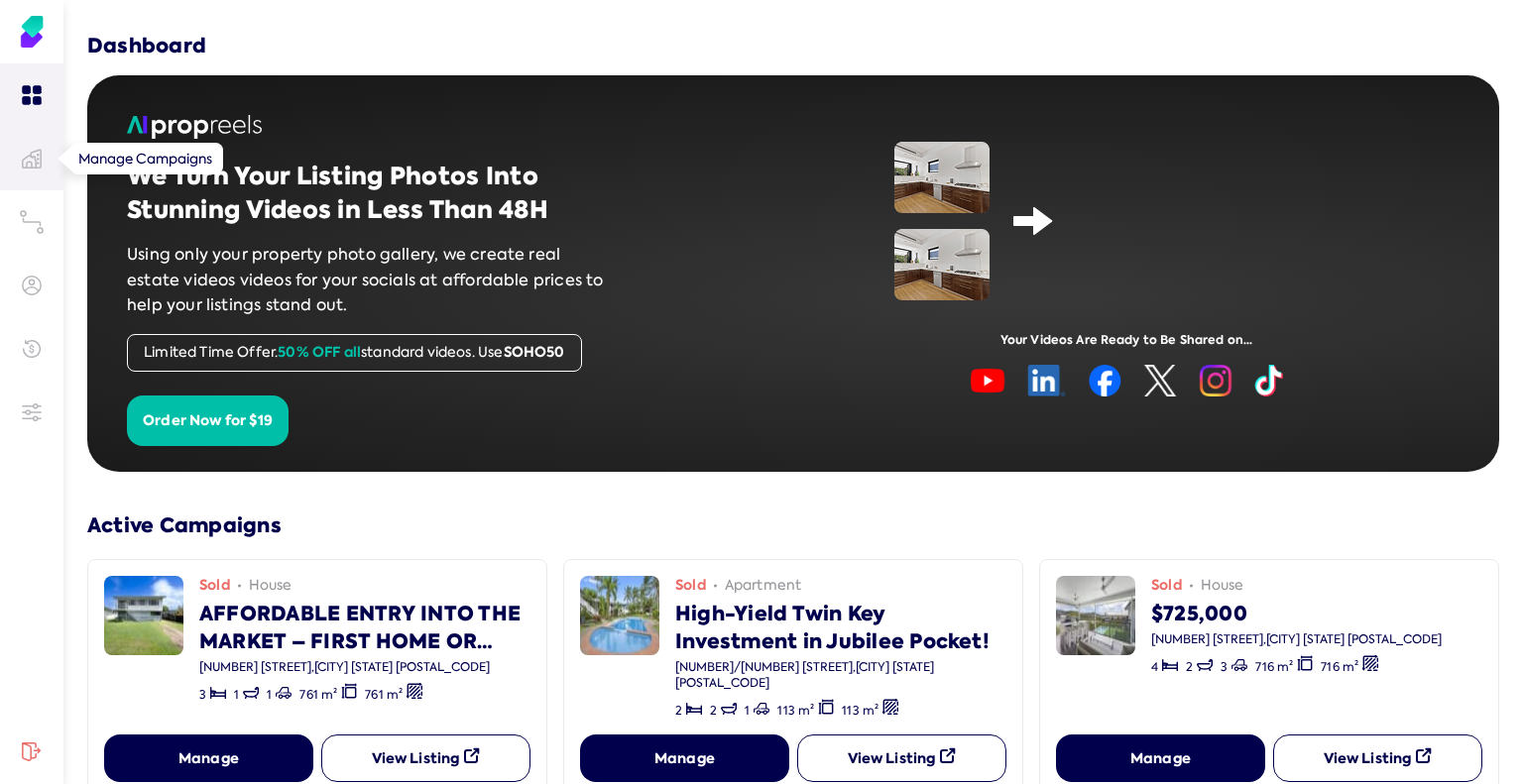 click at bounding box center (32, 159) 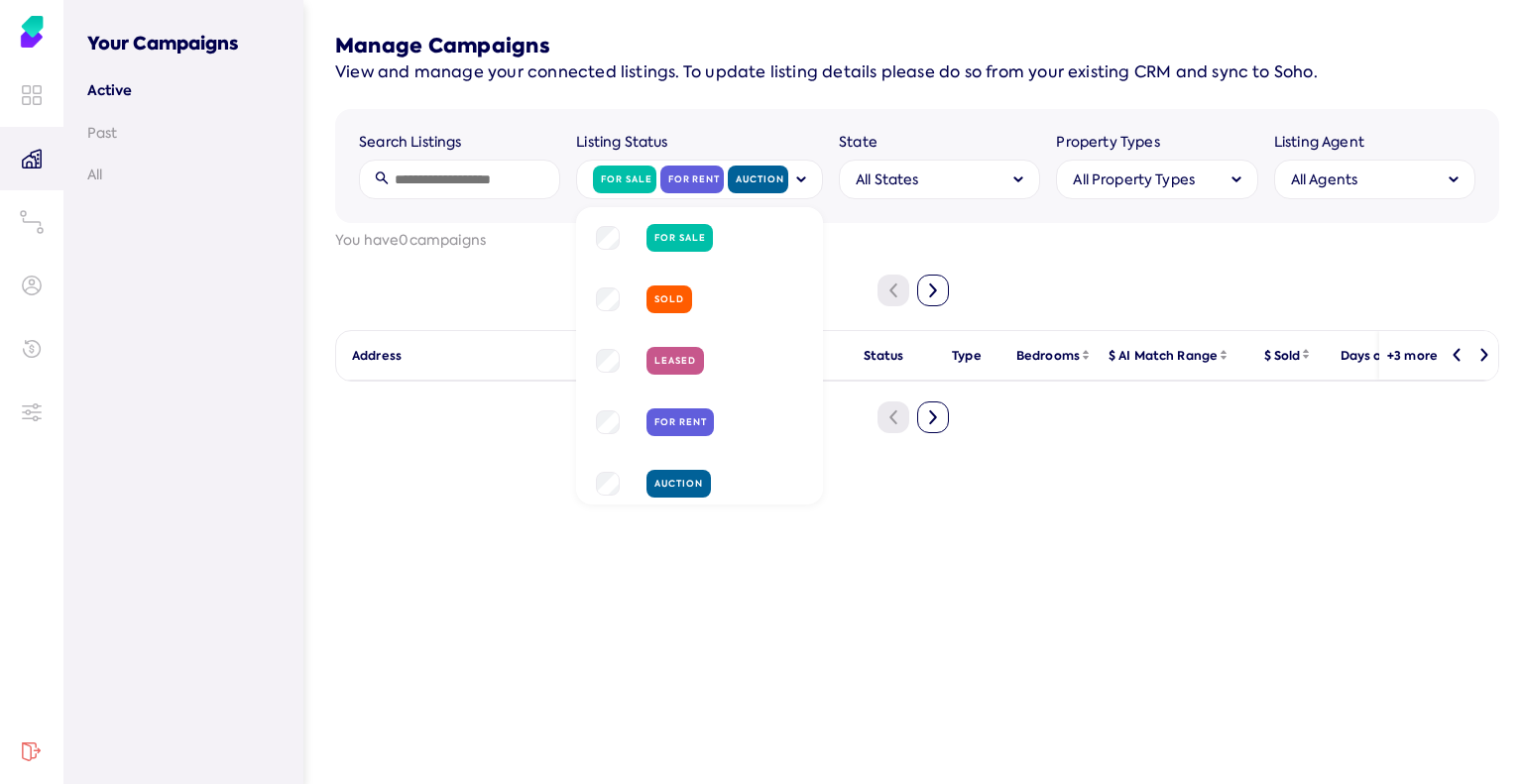click on "For Sale For Rent Auction" at bounding box center [699, 179] 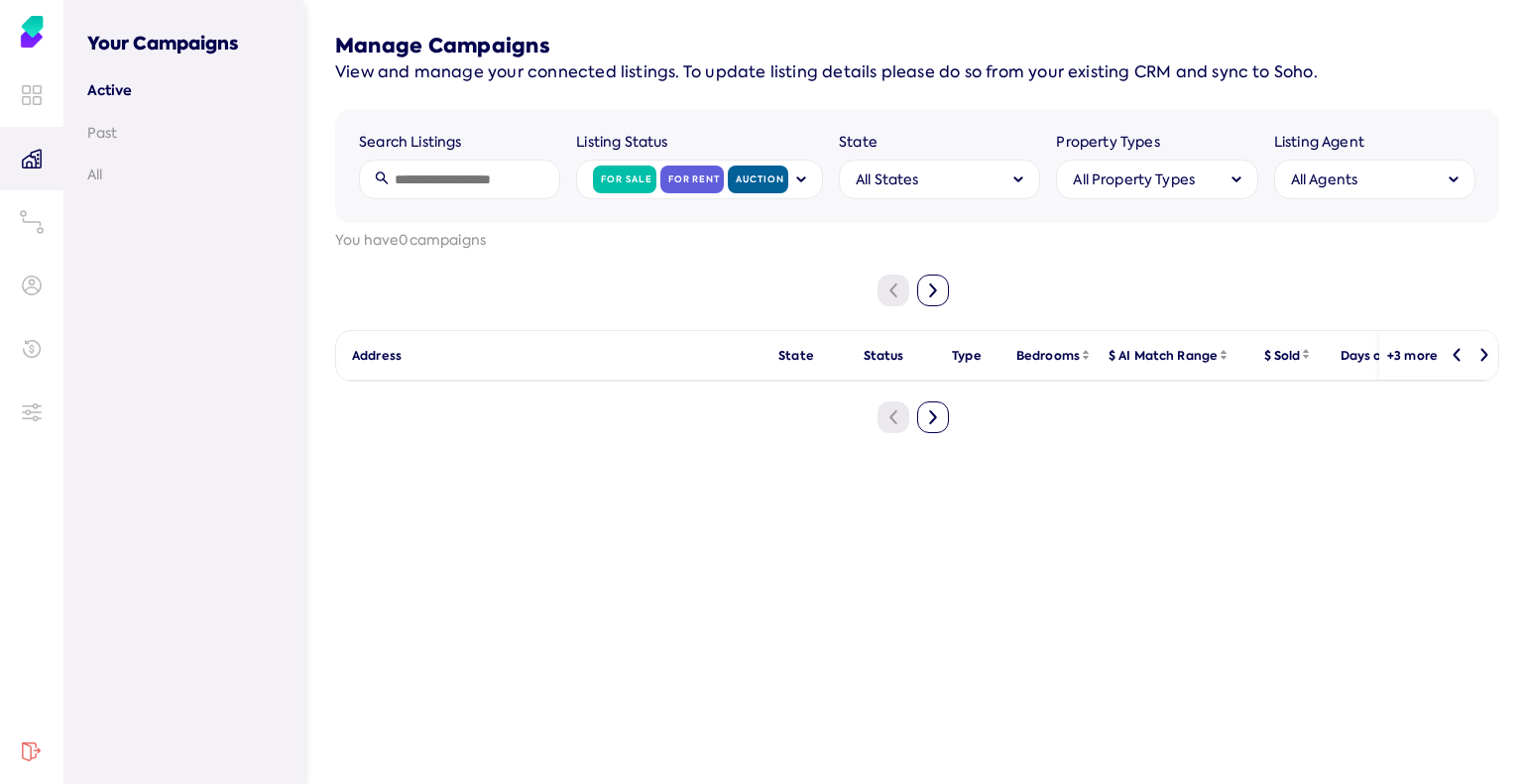 click on "You have  0  campaigns" at bounding box center [917, 241] 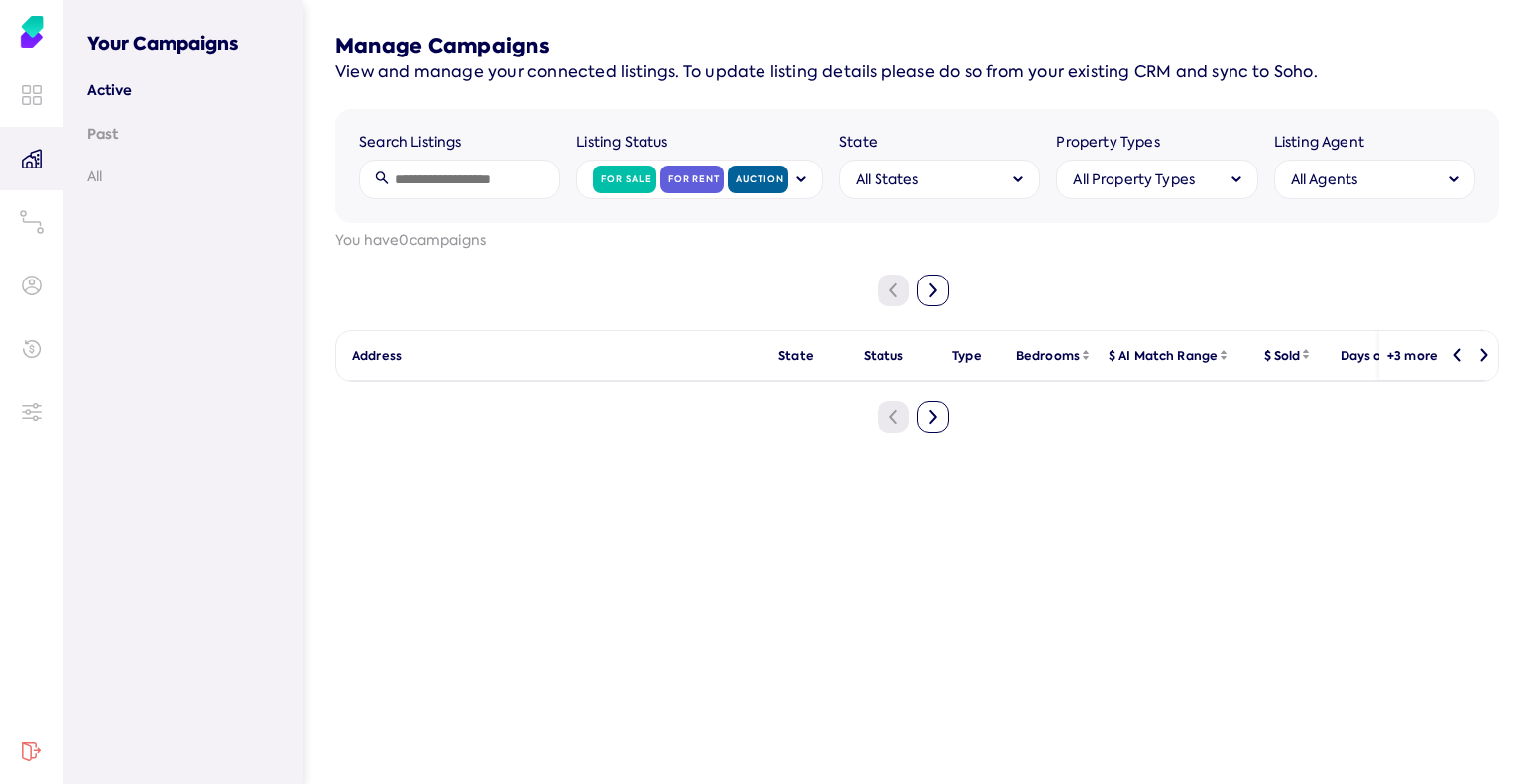 click on "Past" at bounding box center [183, 134] 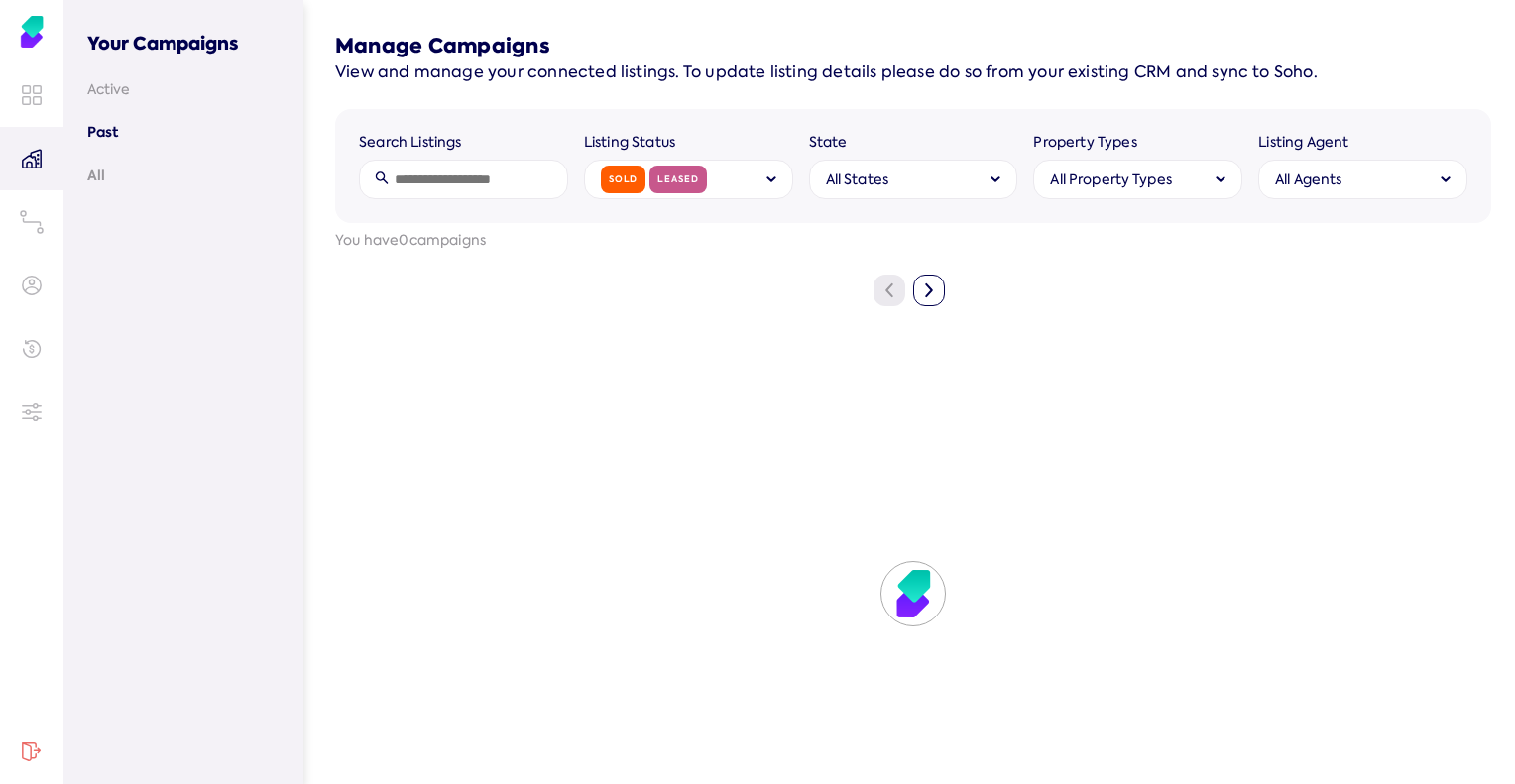 click on "All" at bounding box center (183, 175) 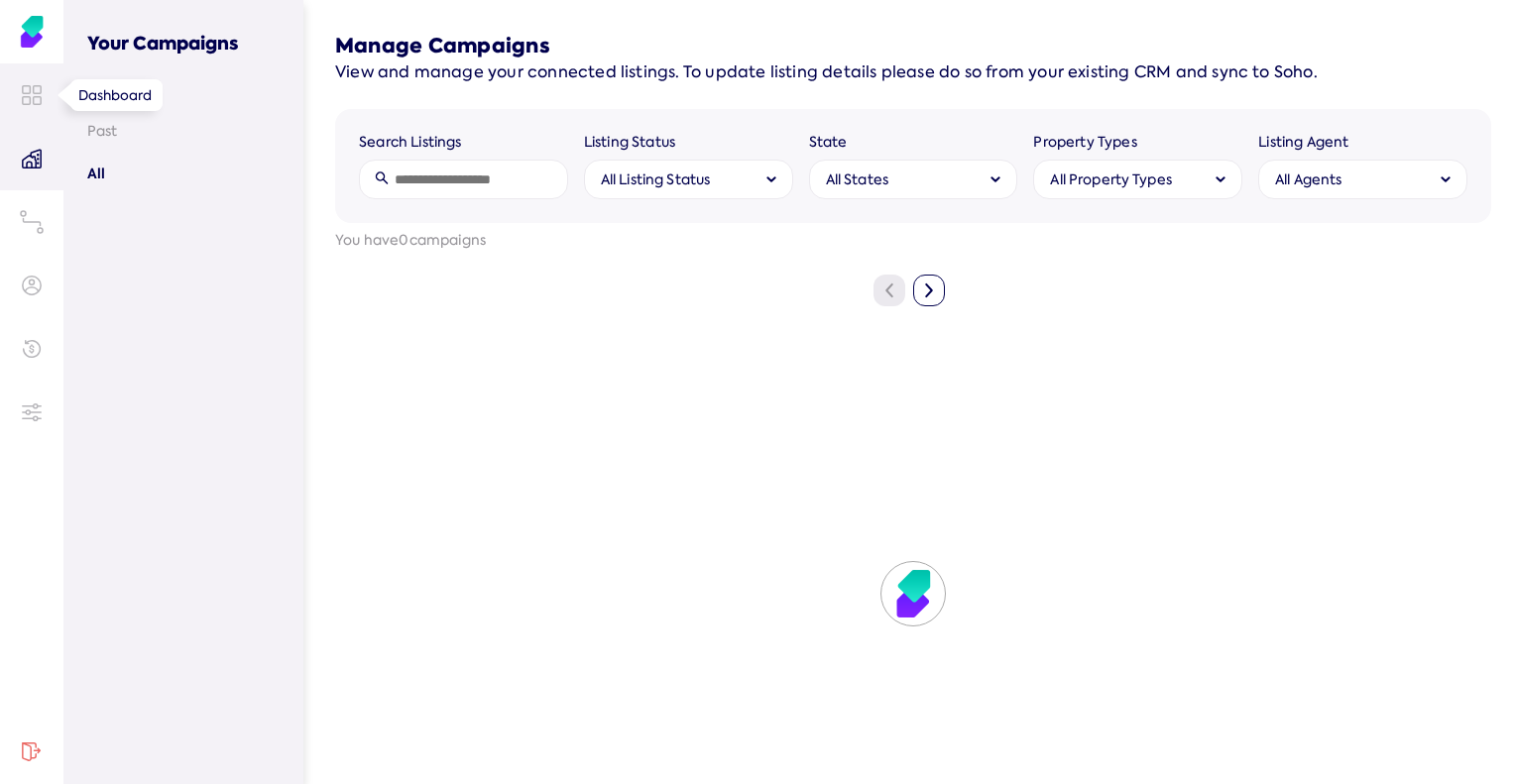 click at bounding box center (32, 95) 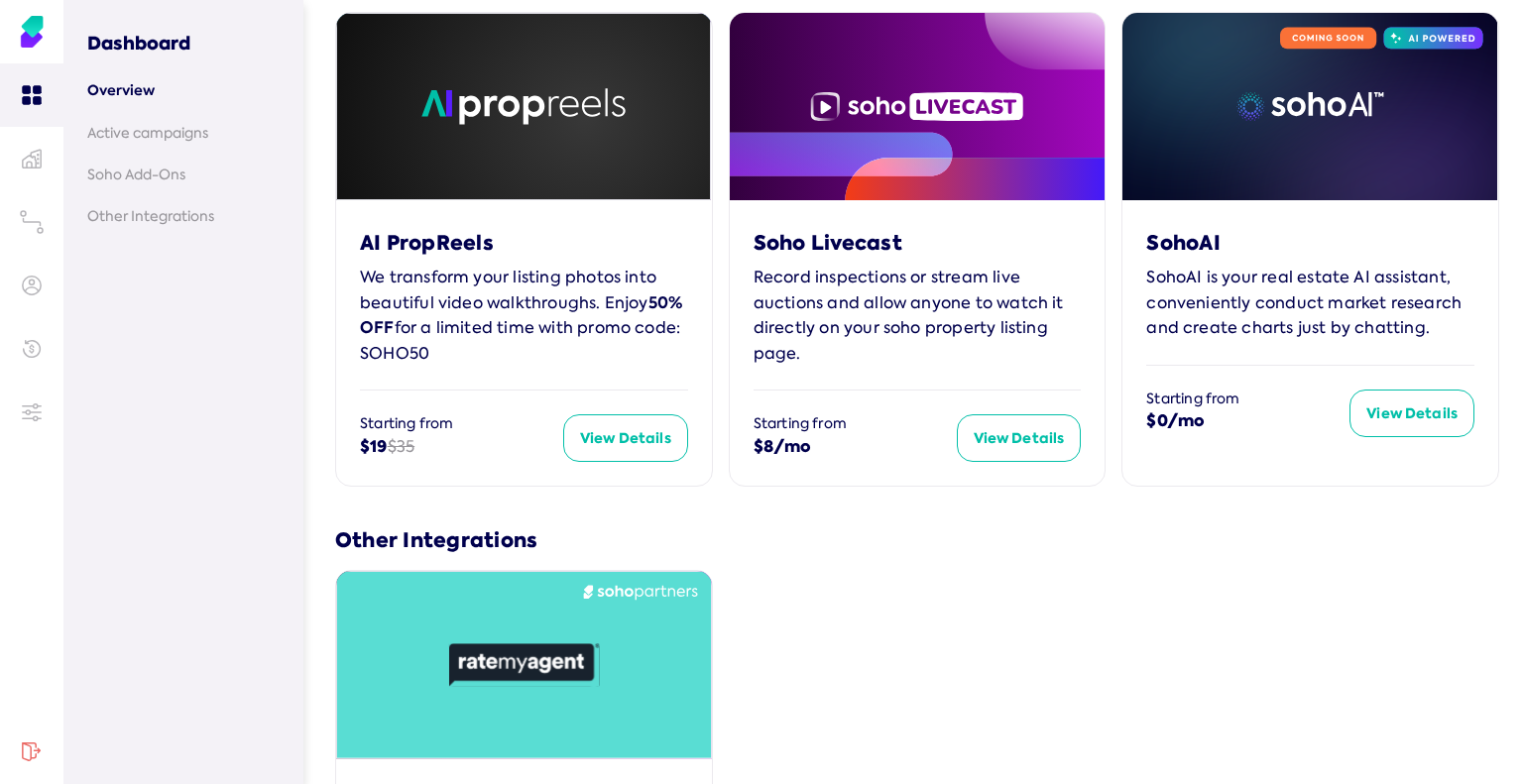 scroll, scrollTop: 793, scrollLeft: 0, axis: vertical 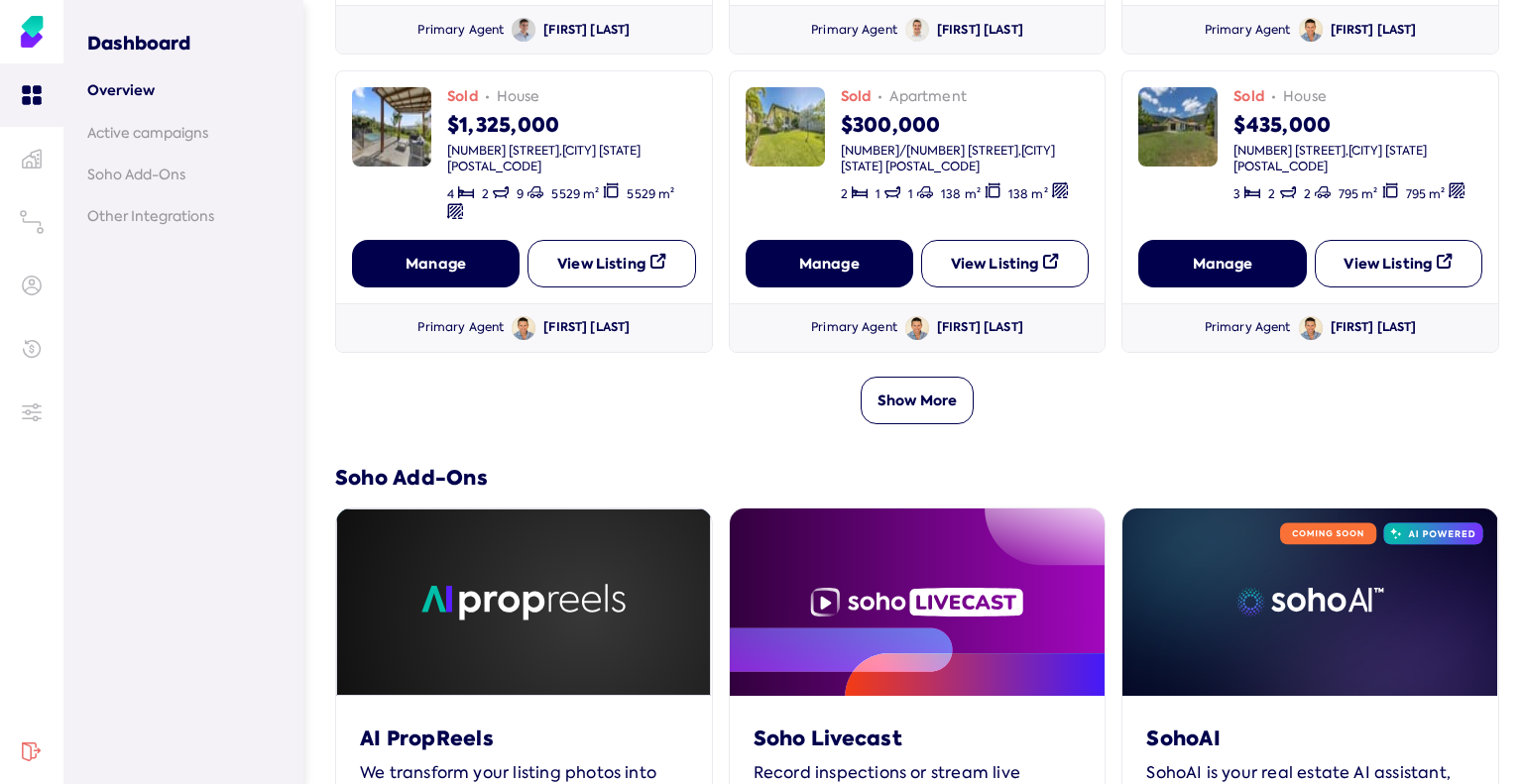 click on "Show More" at bounding box center [917, 389] 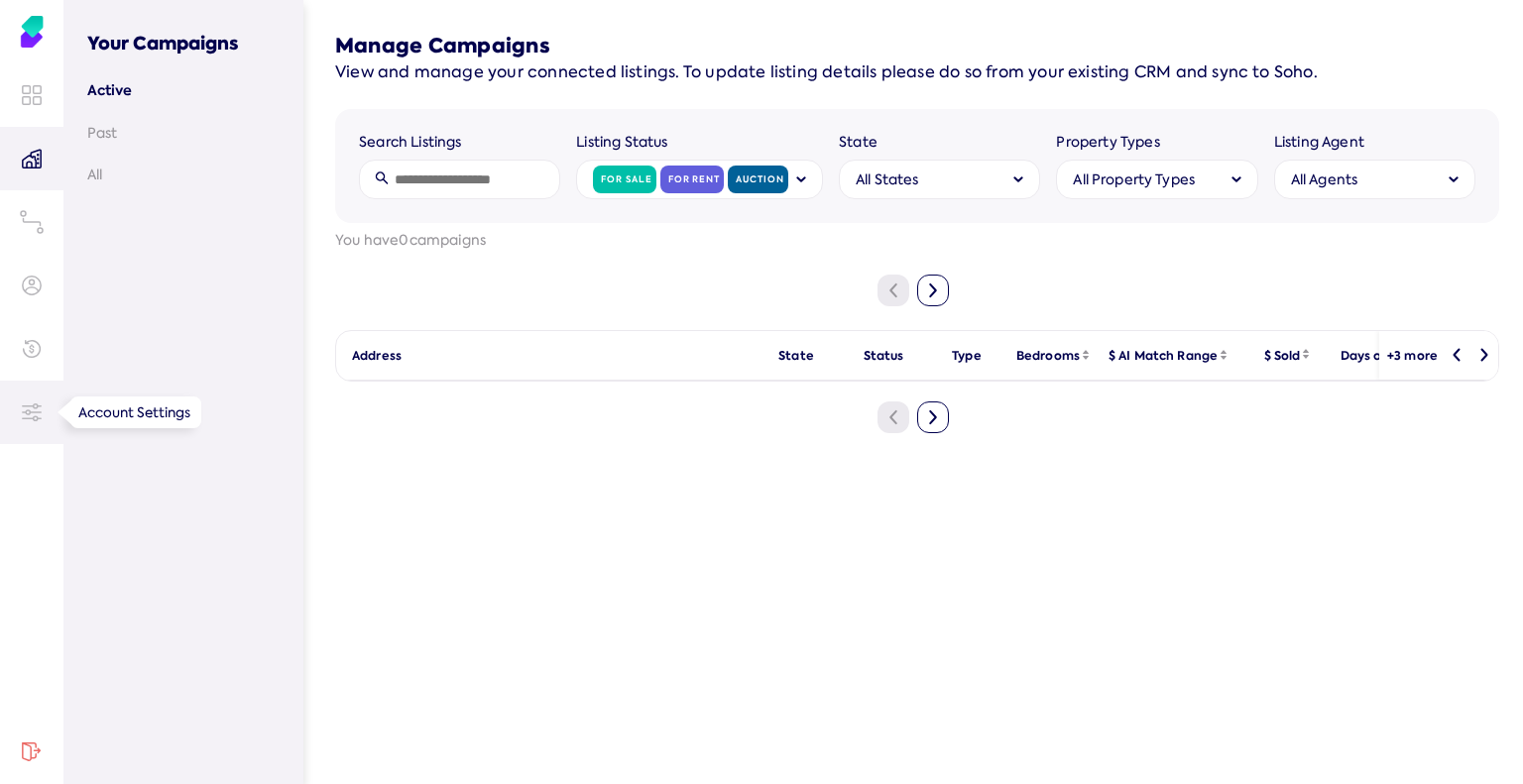 click at bounding box center (32, 412) 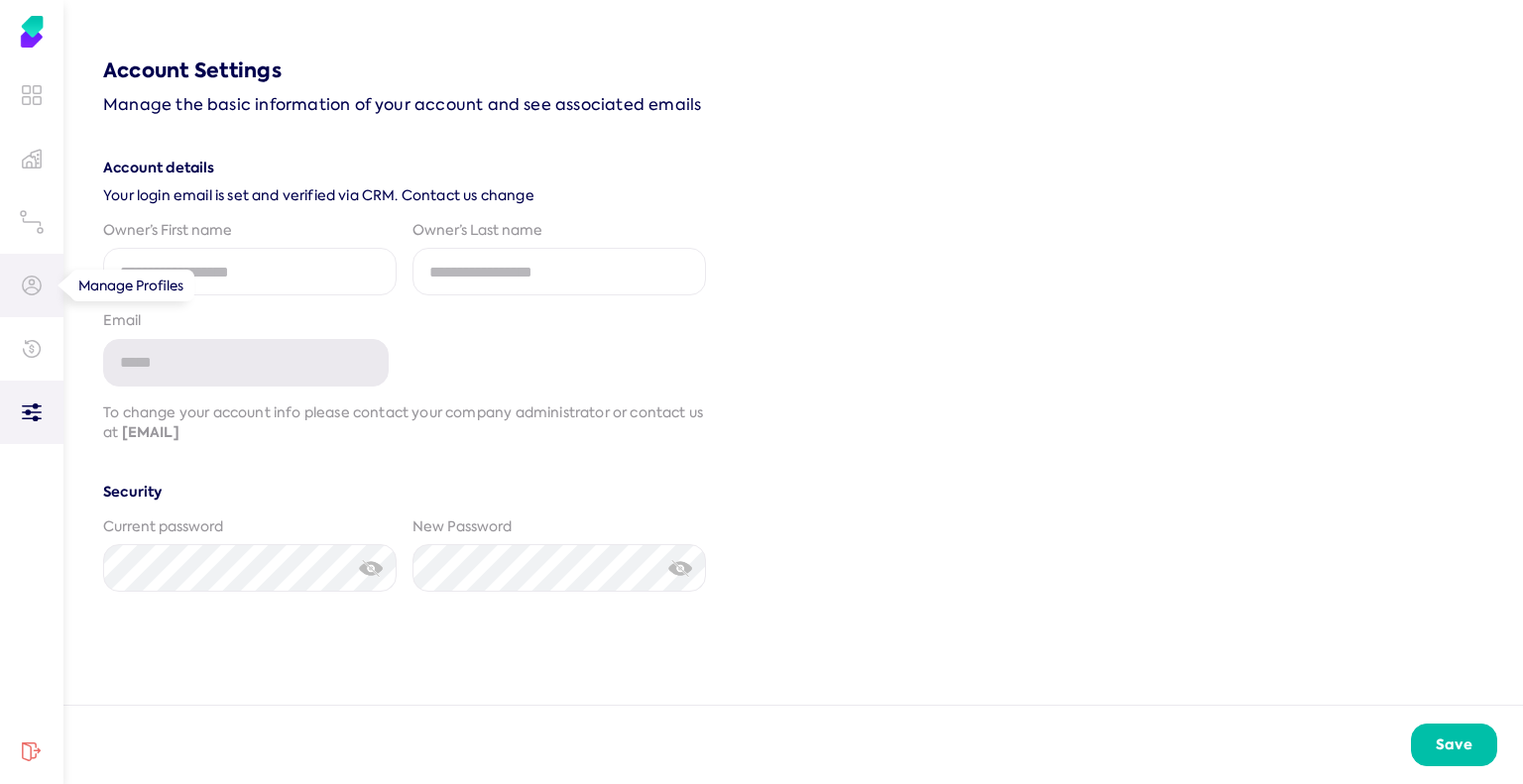 click at bounding box center [32, 285] 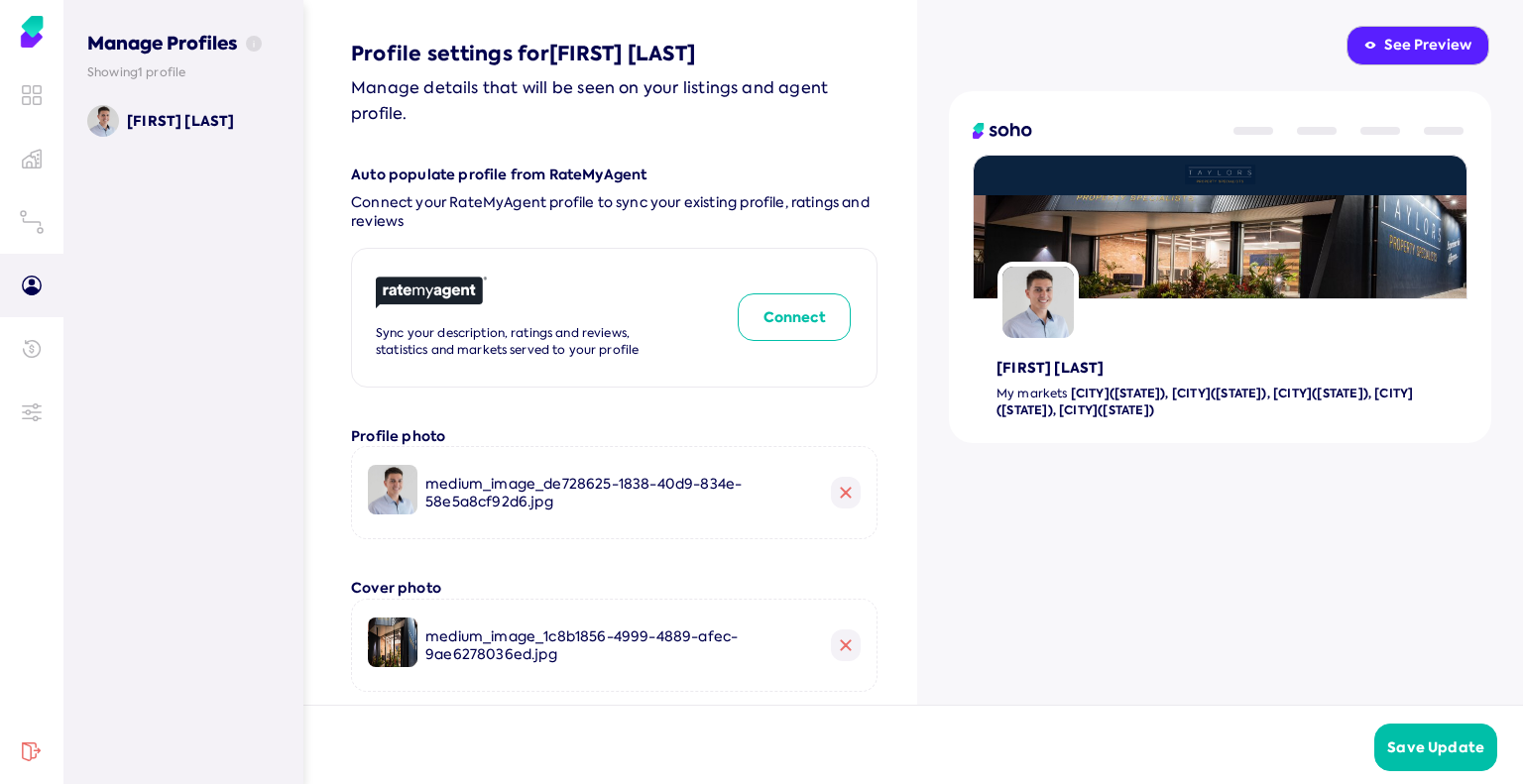 click on "Connect" at bounding box center (794, 317) 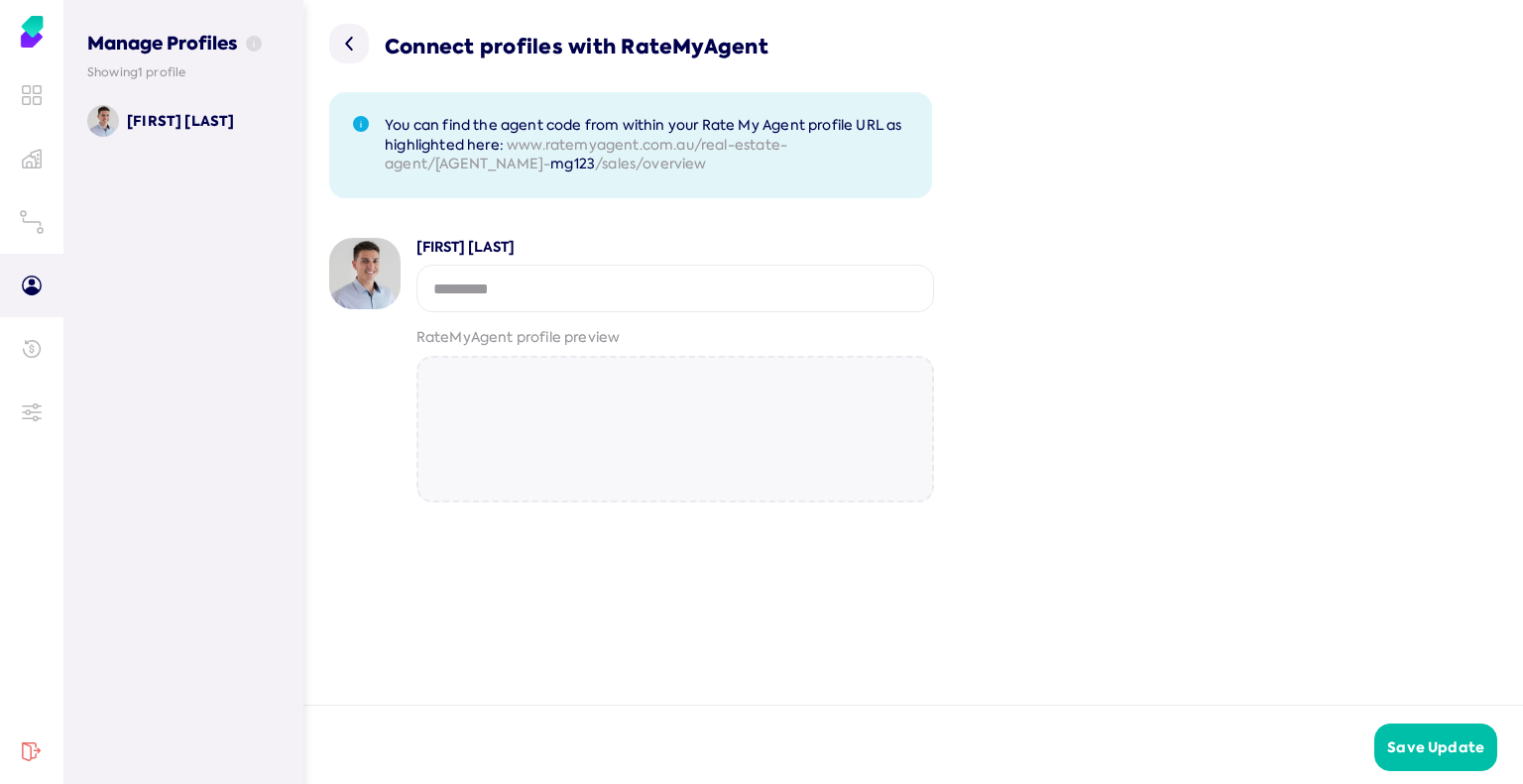 click at bounding box center (675, 288) 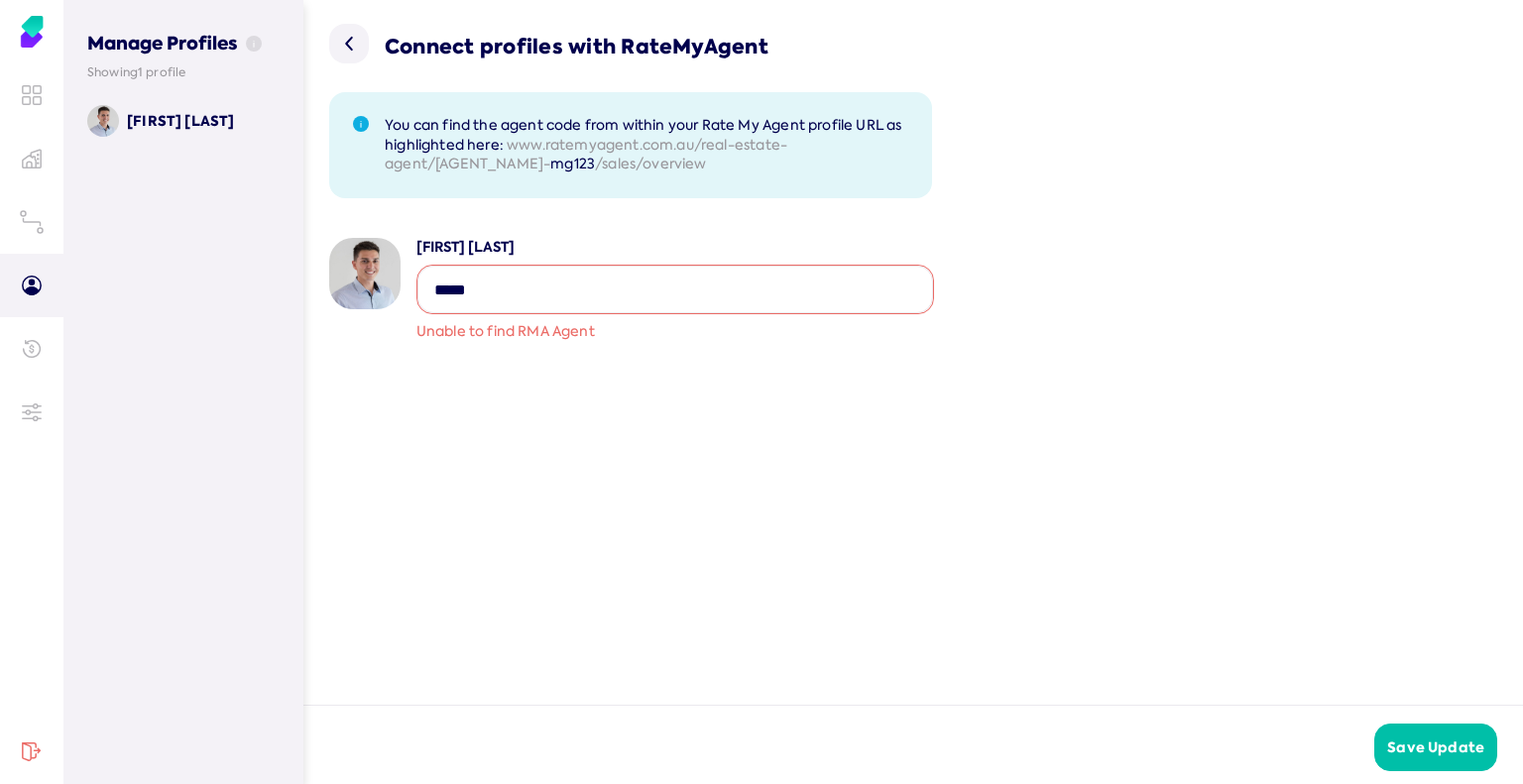 type on "*****" 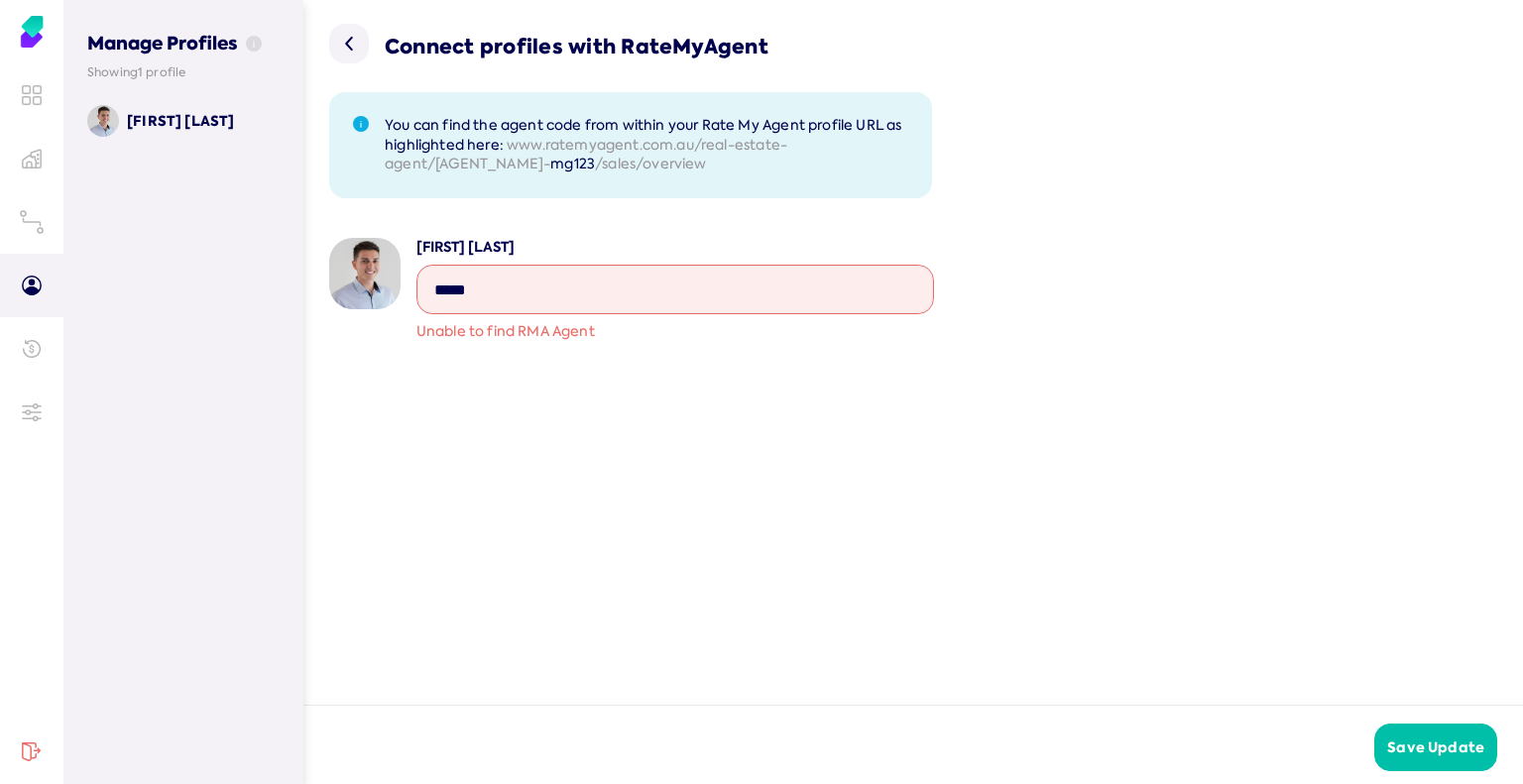 click on "Connect profiles with RateMyAgent   You can find the agent code from within your Rate My Agent profile URL as highlighted here:   www.ratemyagent.com.au/real-estate-agent/[AGENT_NAME]-[AGENT_CODE] /sales/overview [FIRST] [LAST] Unable to find RMA Agent" at bounding box center (914, 352) 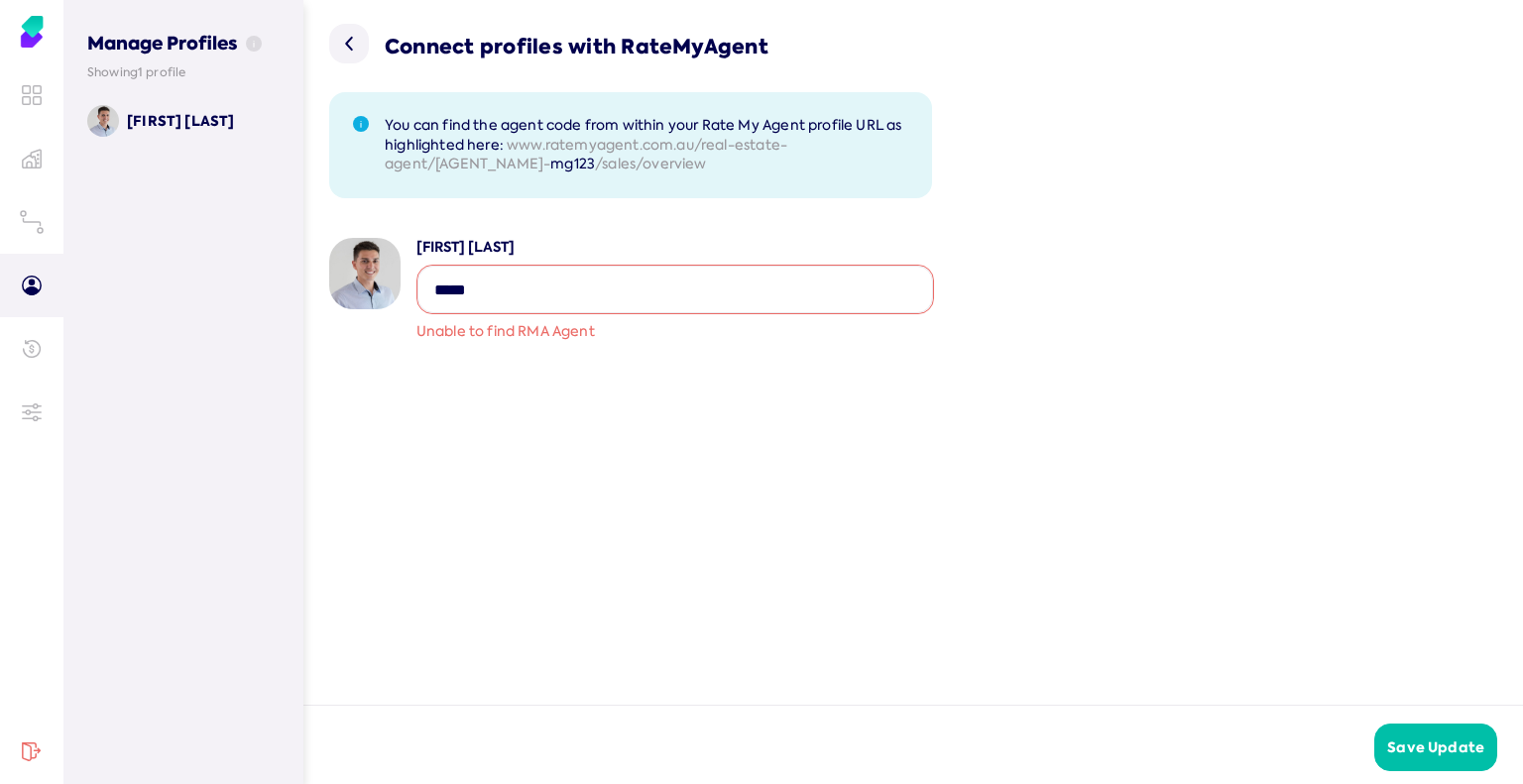 click at bounding box center [675, 289] 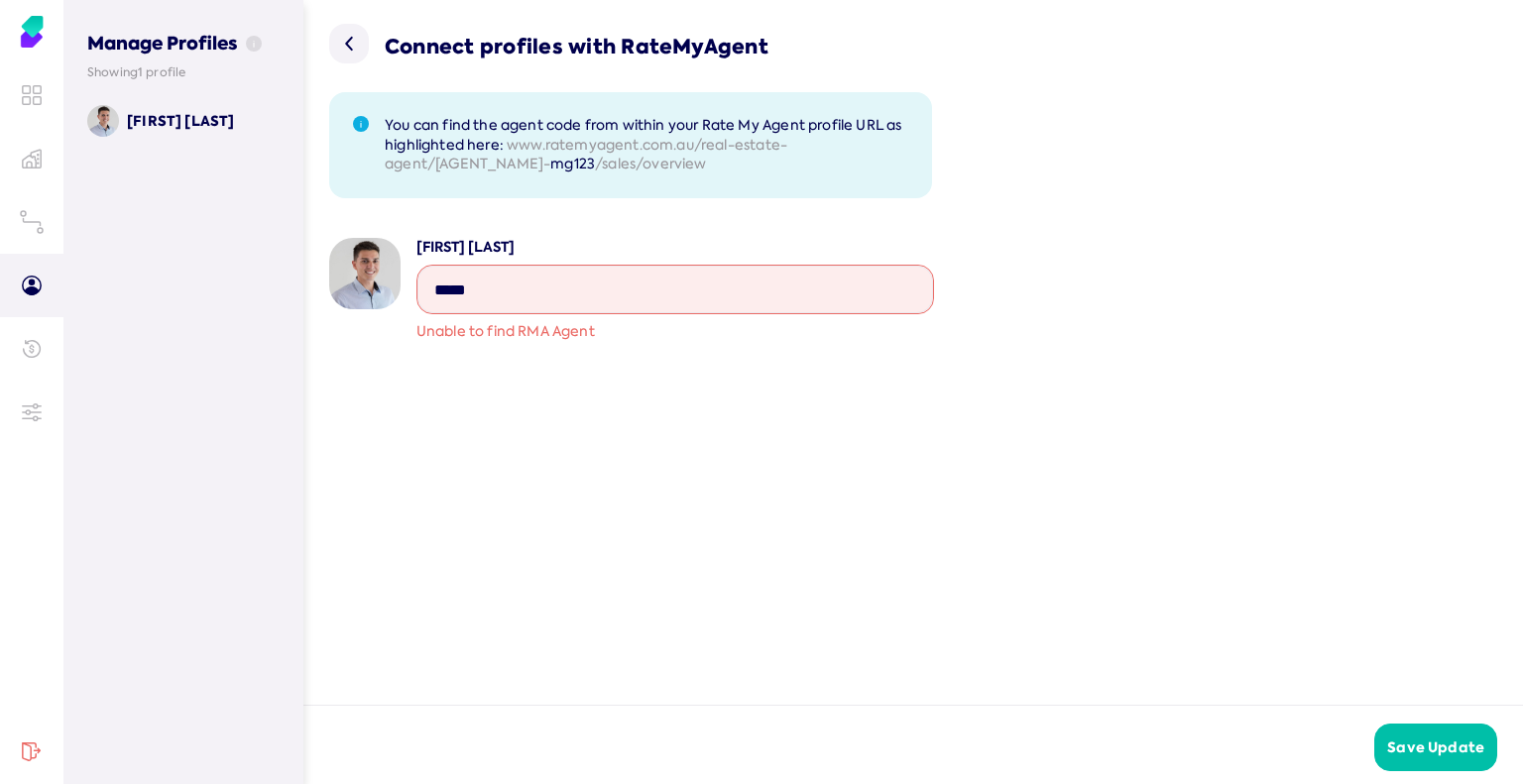 click on "Connect profiles with RateMyAgent   You can find the agent code from within your Rate My Agent profile URL as highlighted here:   www.ratemyagent.com.au/real-estate-agent/[AGENT_NAME]-[AGENT_CODE] /sales/overview [FIRST] [LAST] Unable to find RMA Agent" at bounding box center [914, 352] 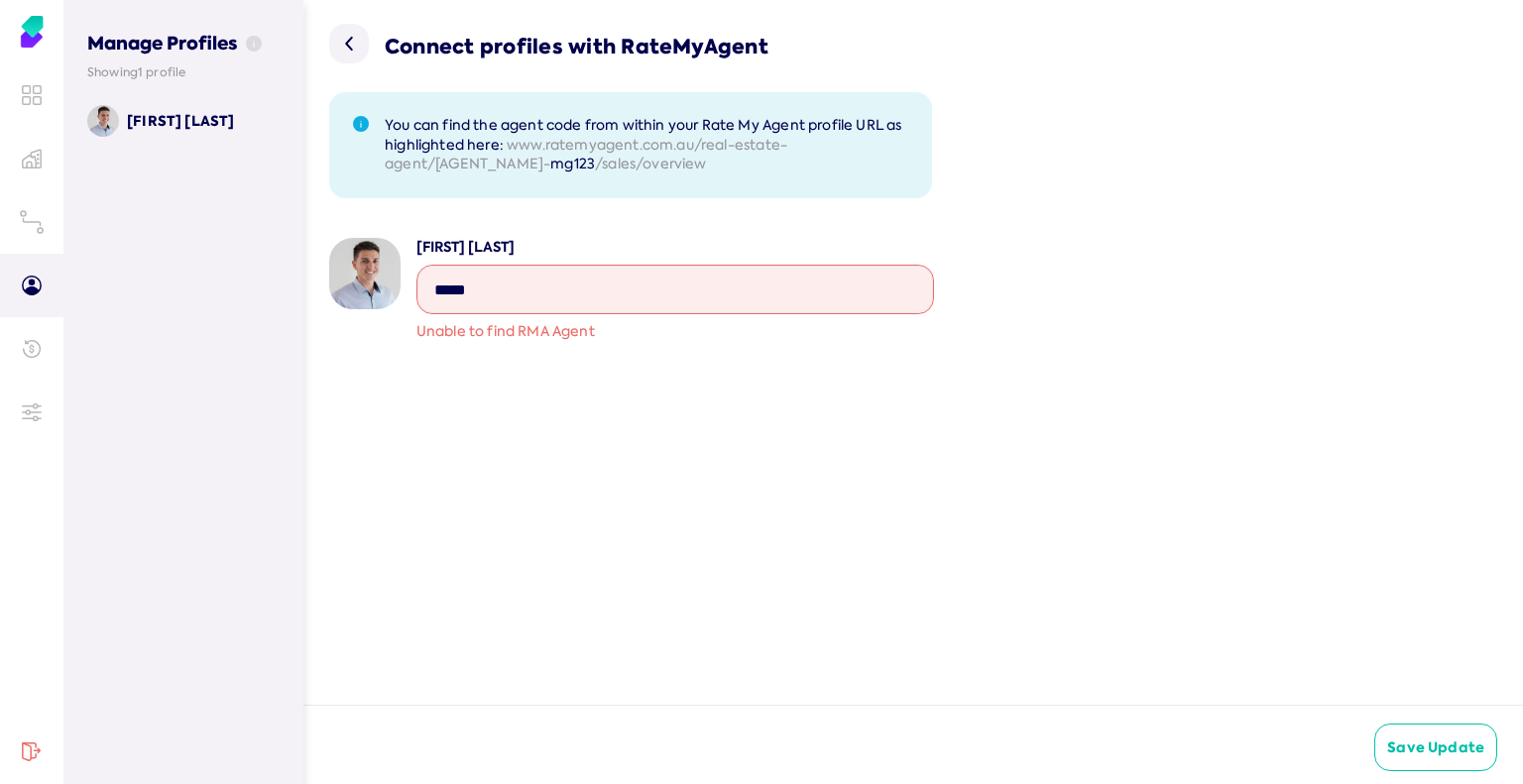 click on "Save Update" at bounding box center (1436, 747) 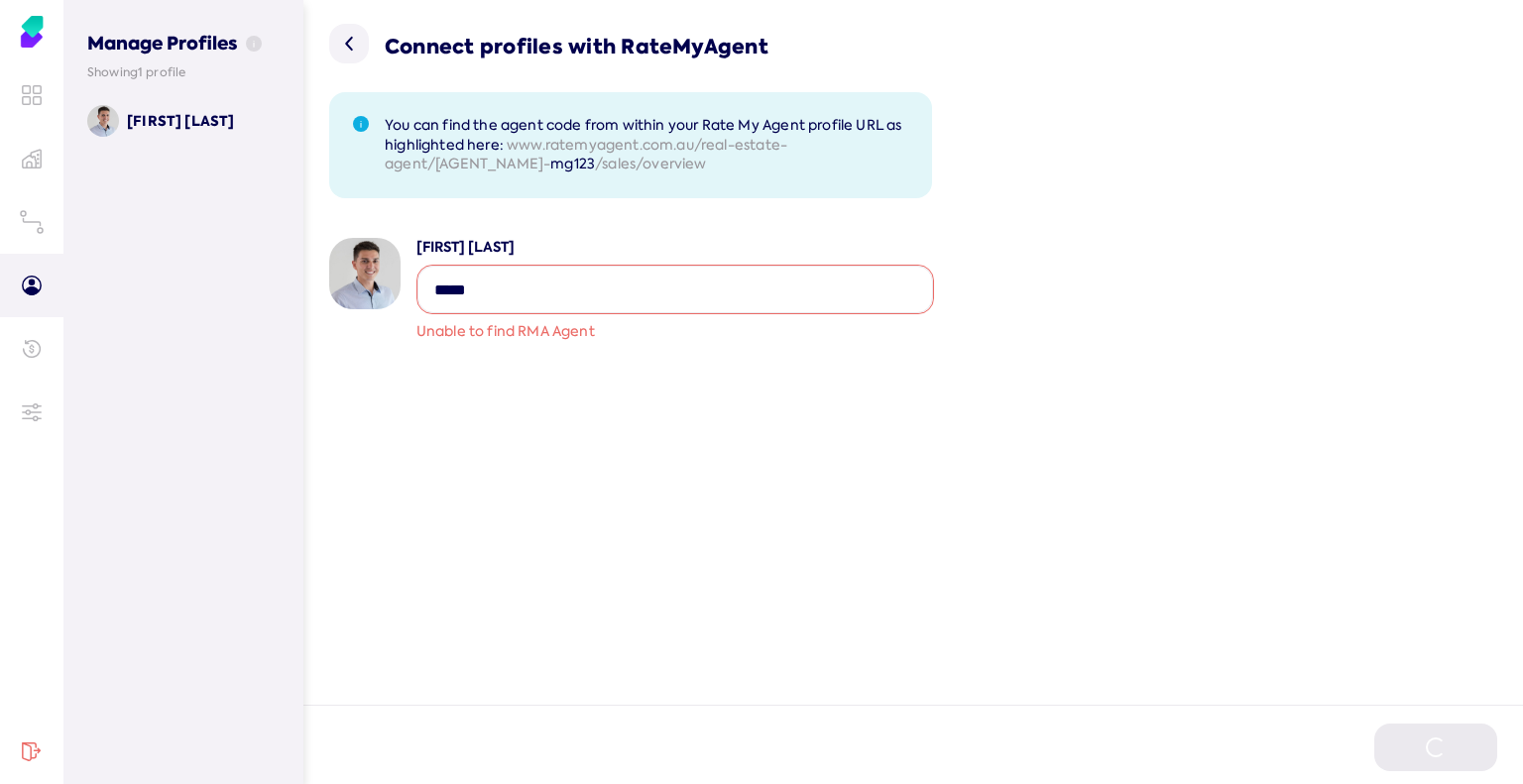 click at bounding box center [675, 289] 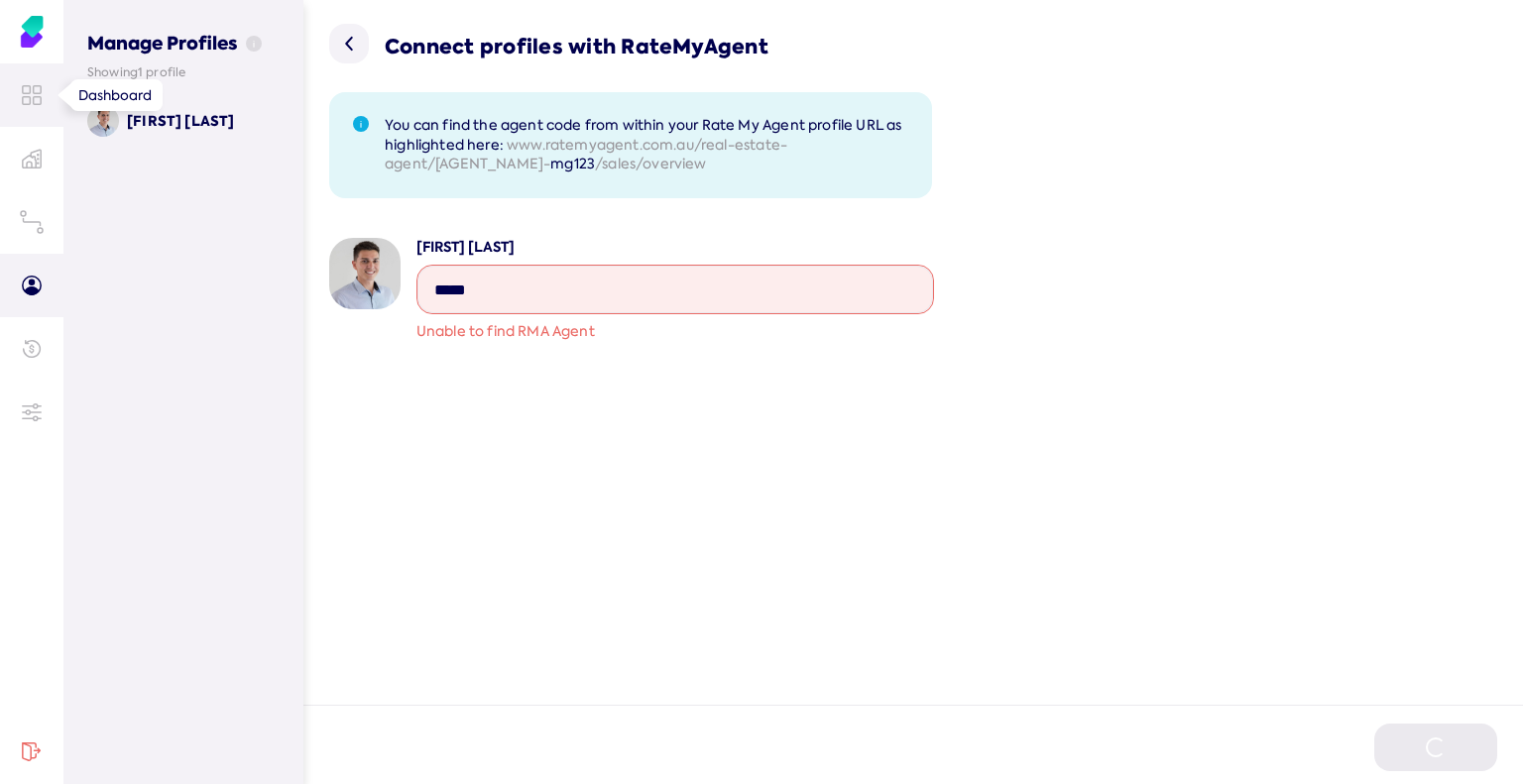 click at bounding box center (26, 90) 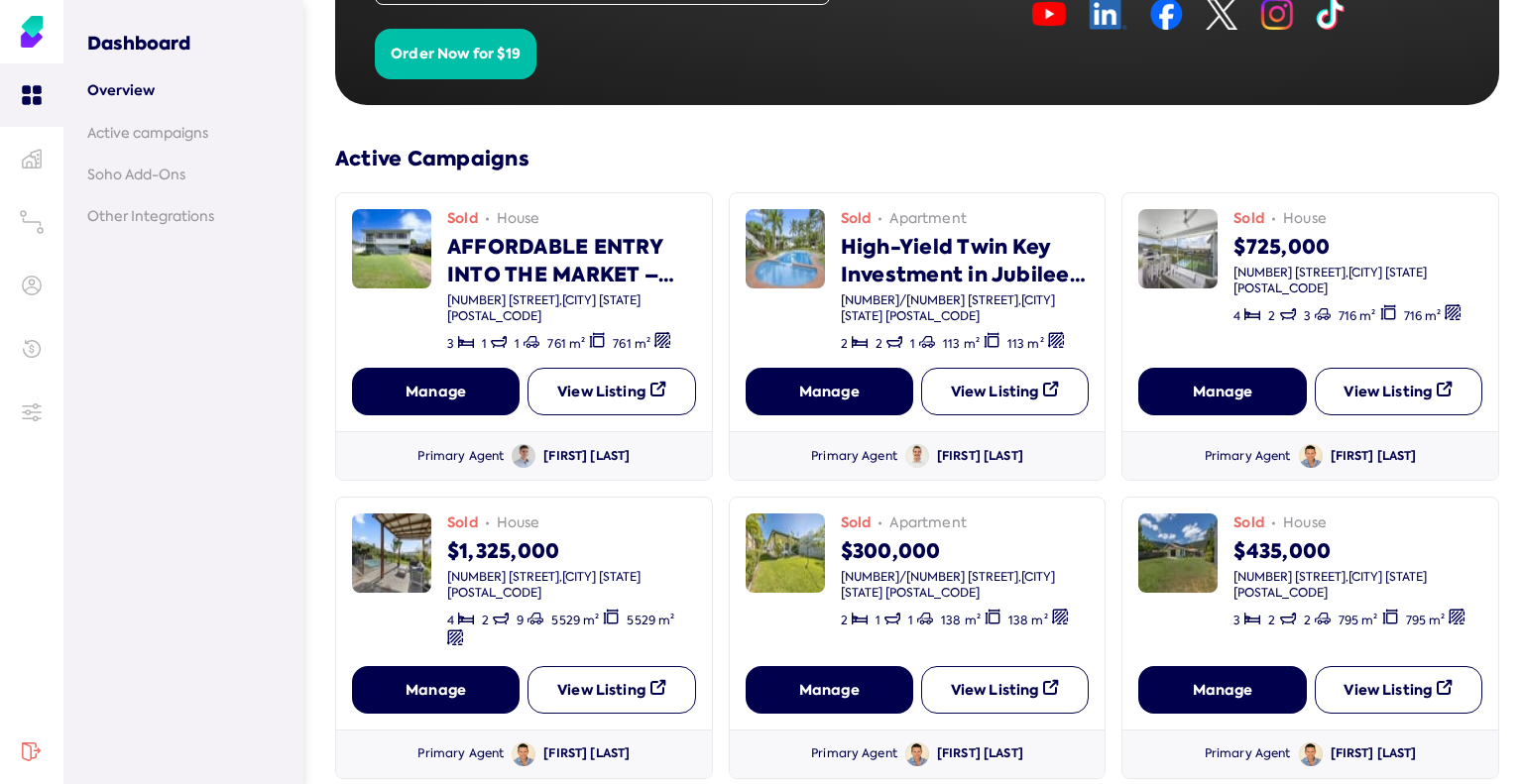 scroll, scrollTop: 99, scrollLeft: 0, axis: vertical 